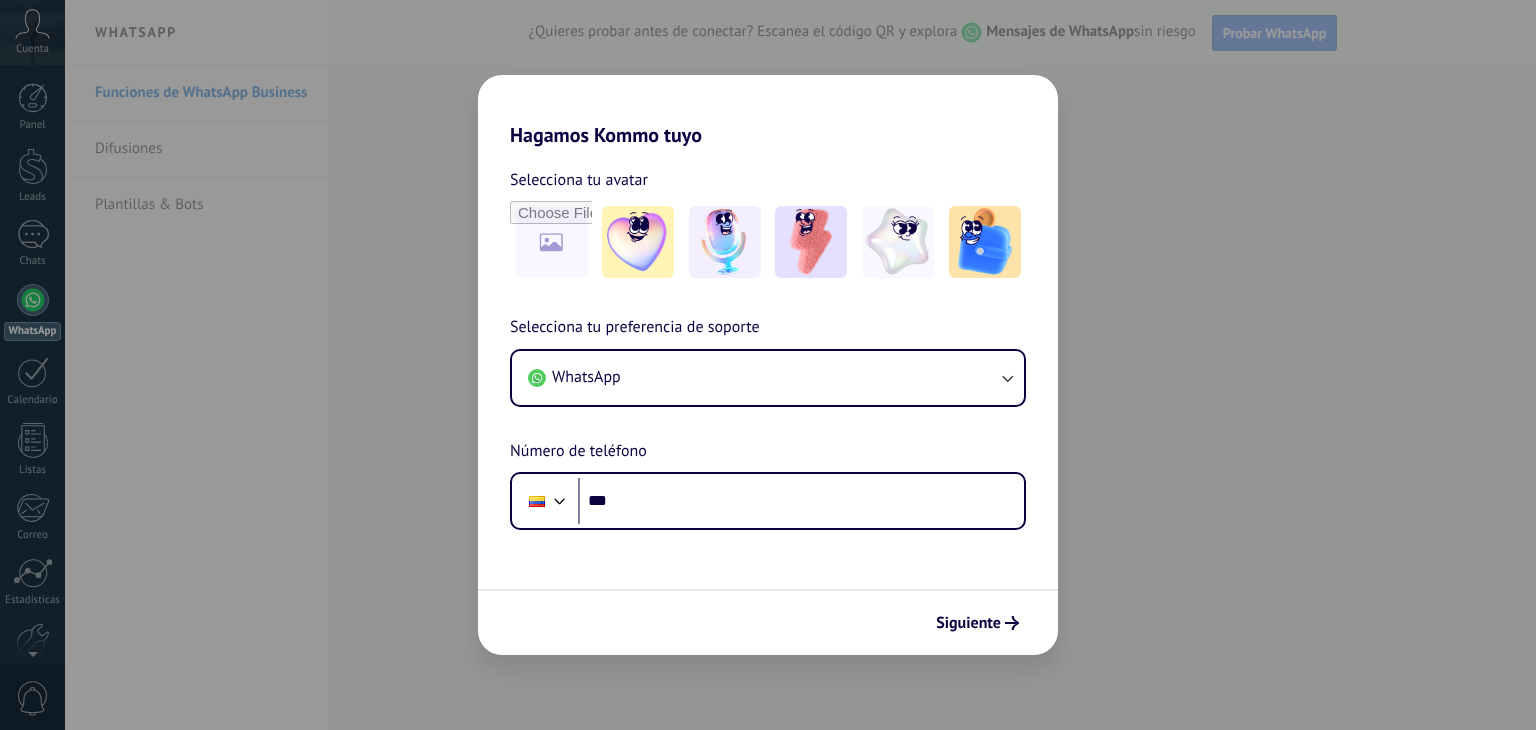 scroll, scrollTop: 0, scrollLeft: 0, axis: both 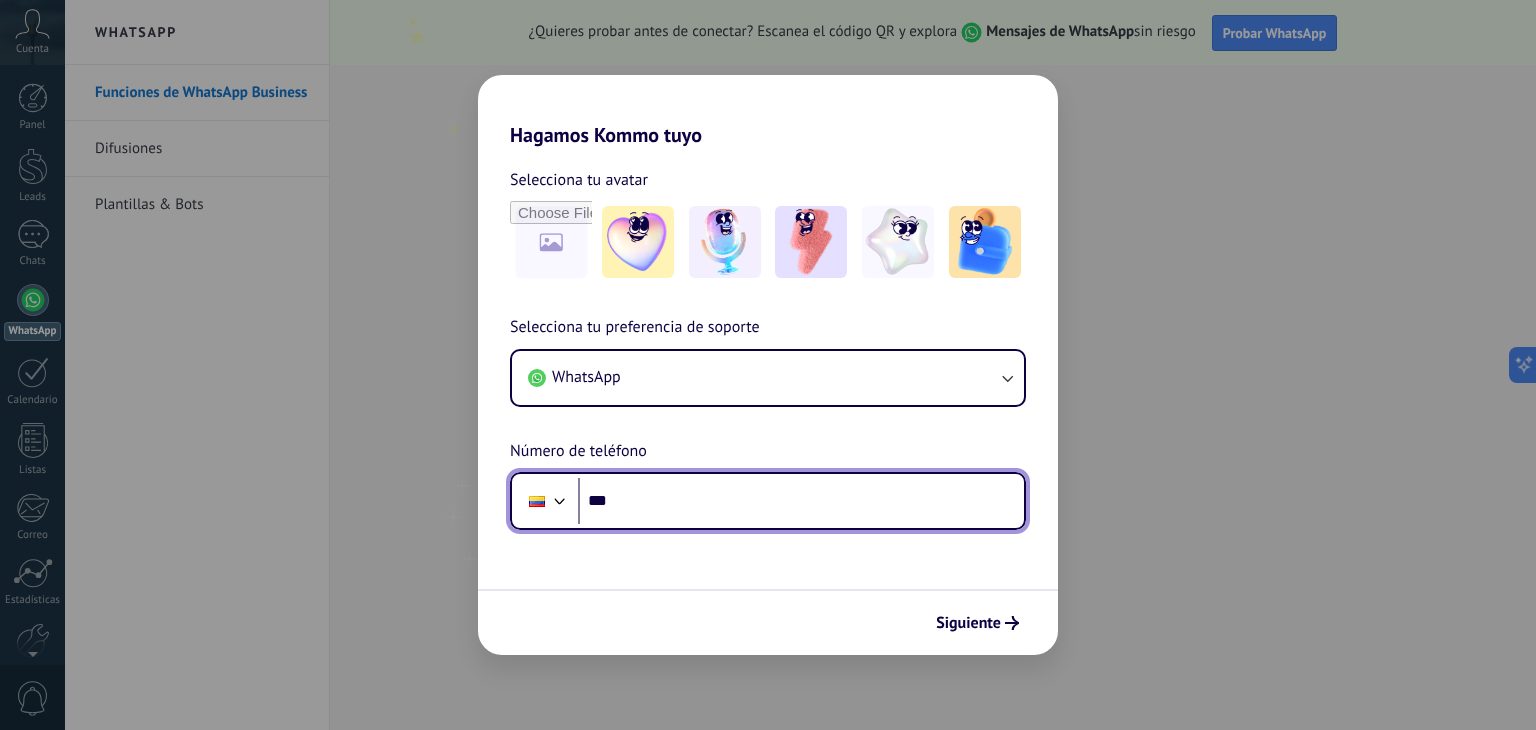 click on "***" at bounding box center [801, 501] 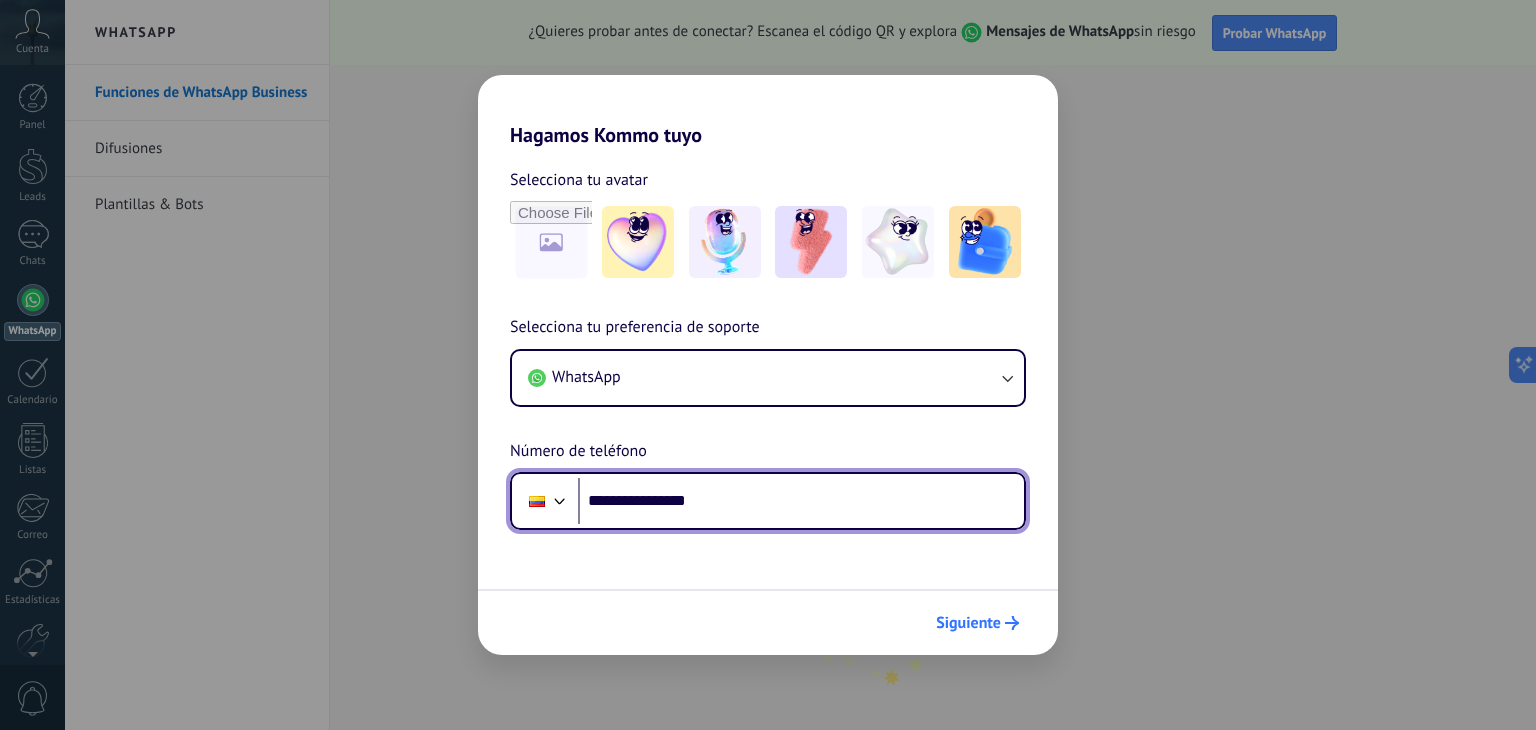 type on "**********" 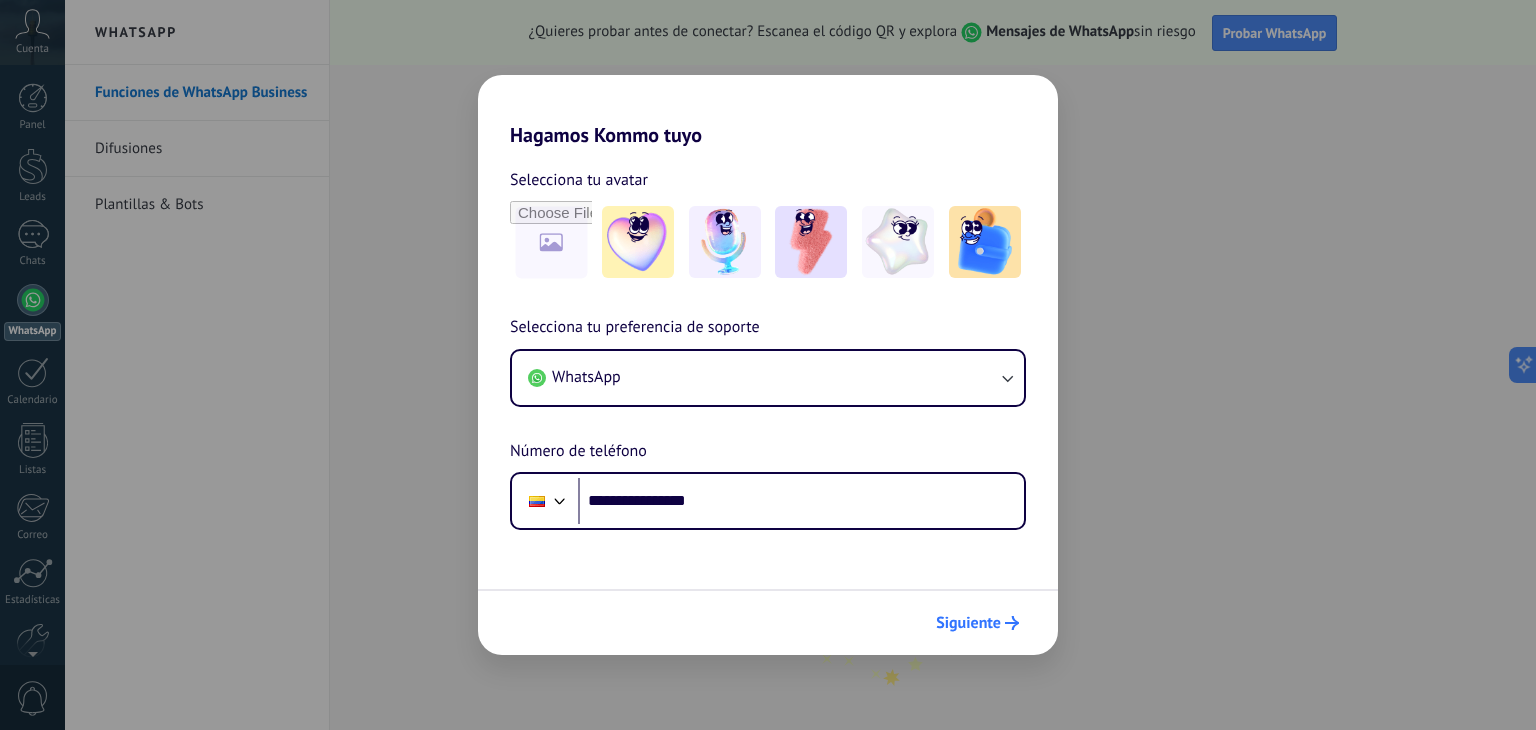 click on "Siguiente" at bounding box center [968, 623] 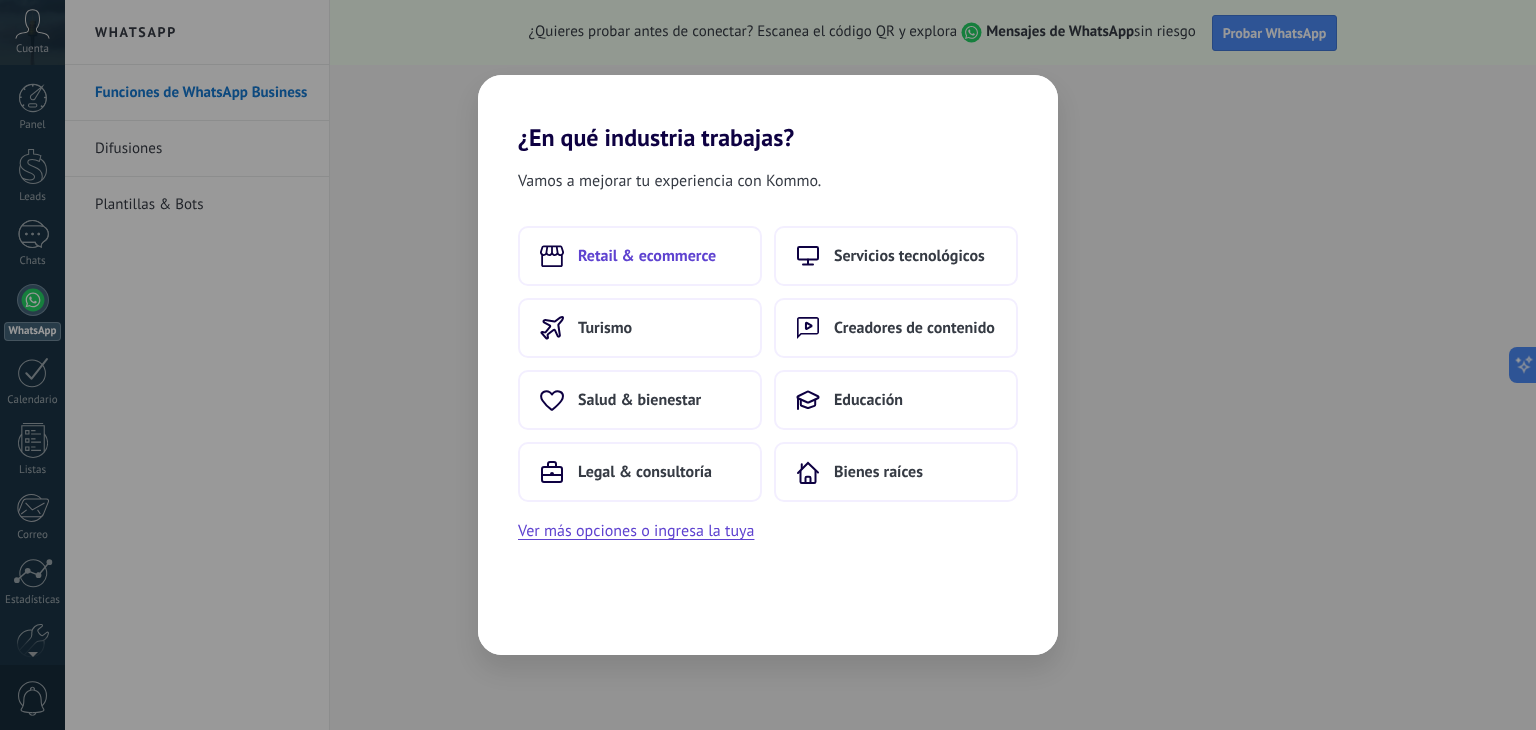 click on "Retail & ecommerce" at bounding box center (647, 256) 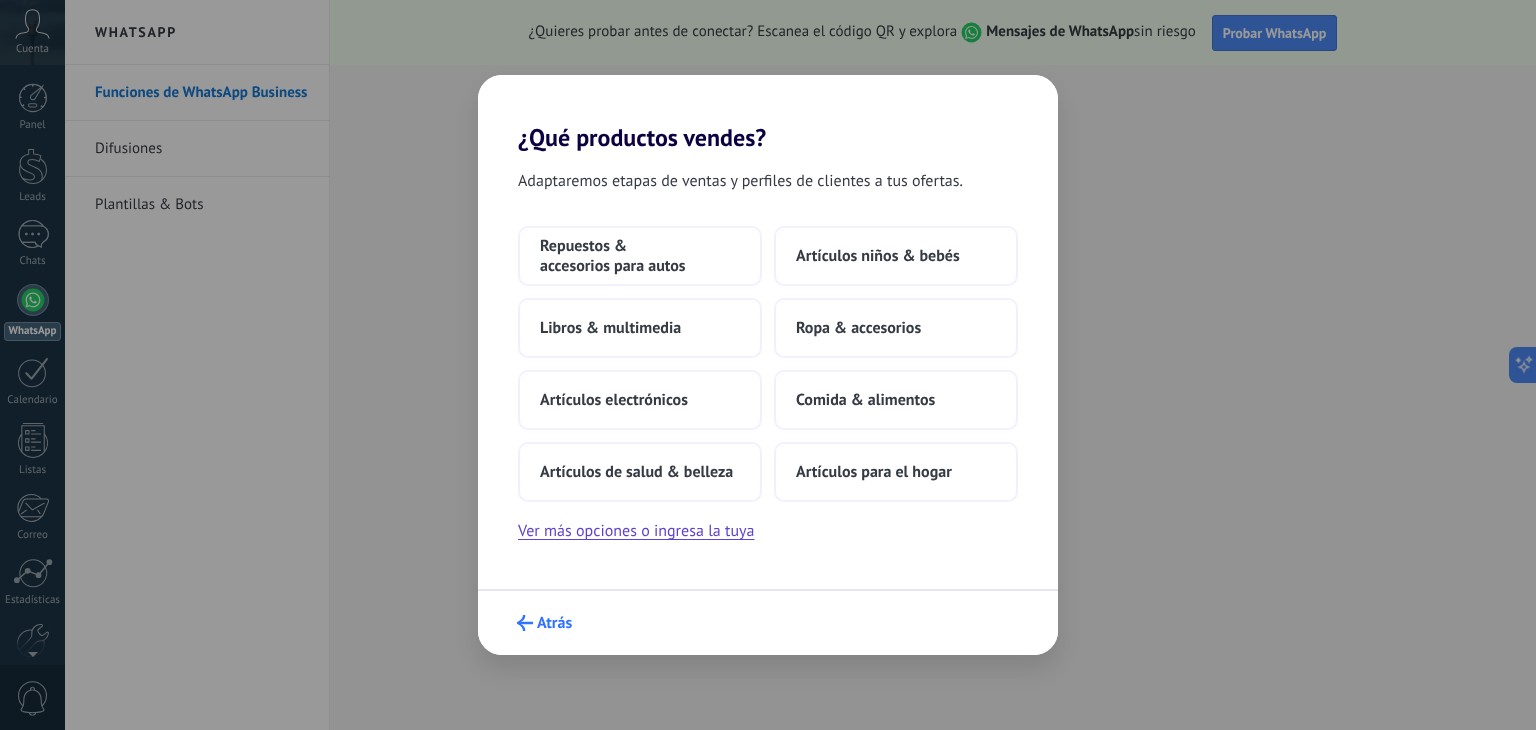 click on "Atrás" at bounding box center (554, 623) 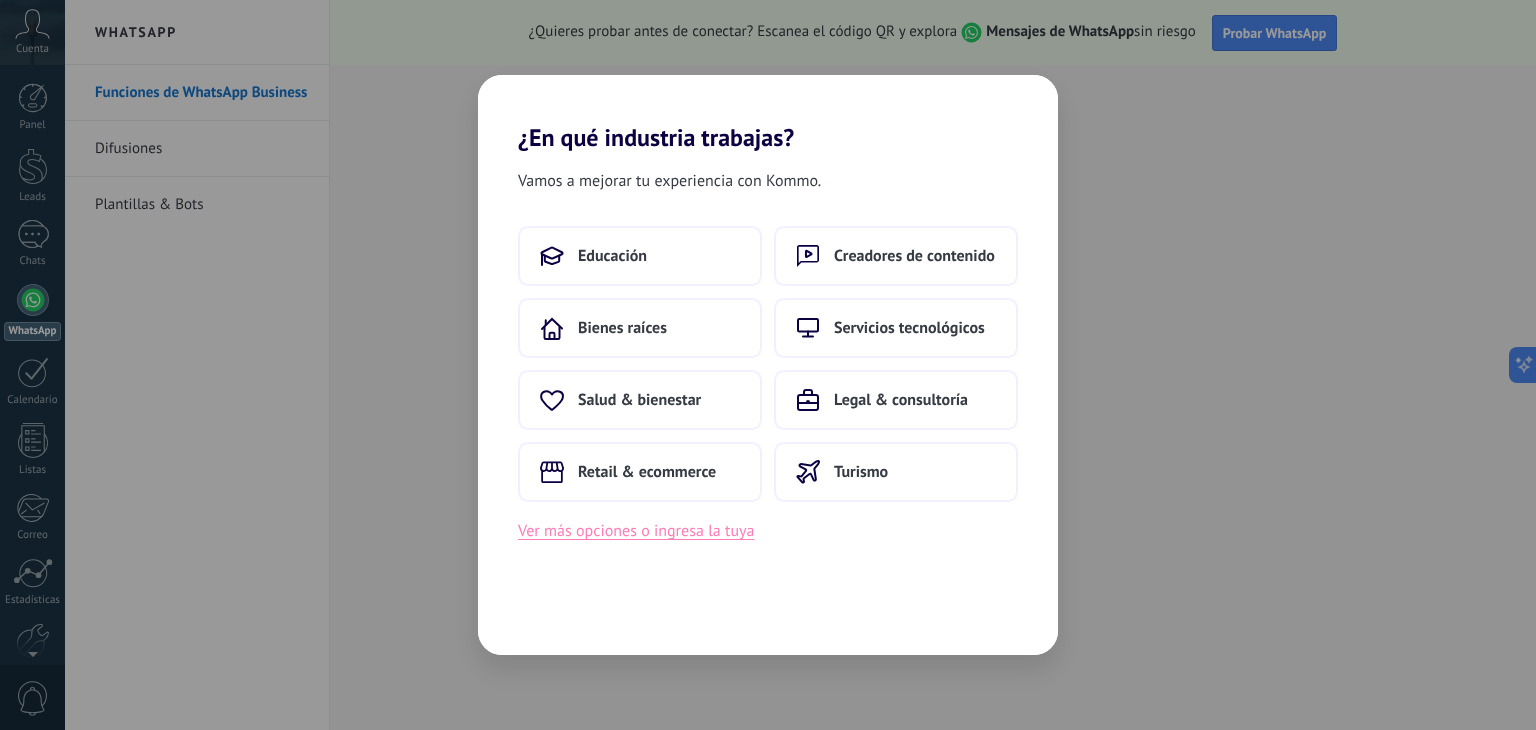 click on "Ver más opciones o ingresa la tuya" at bounding box center (636, 531) 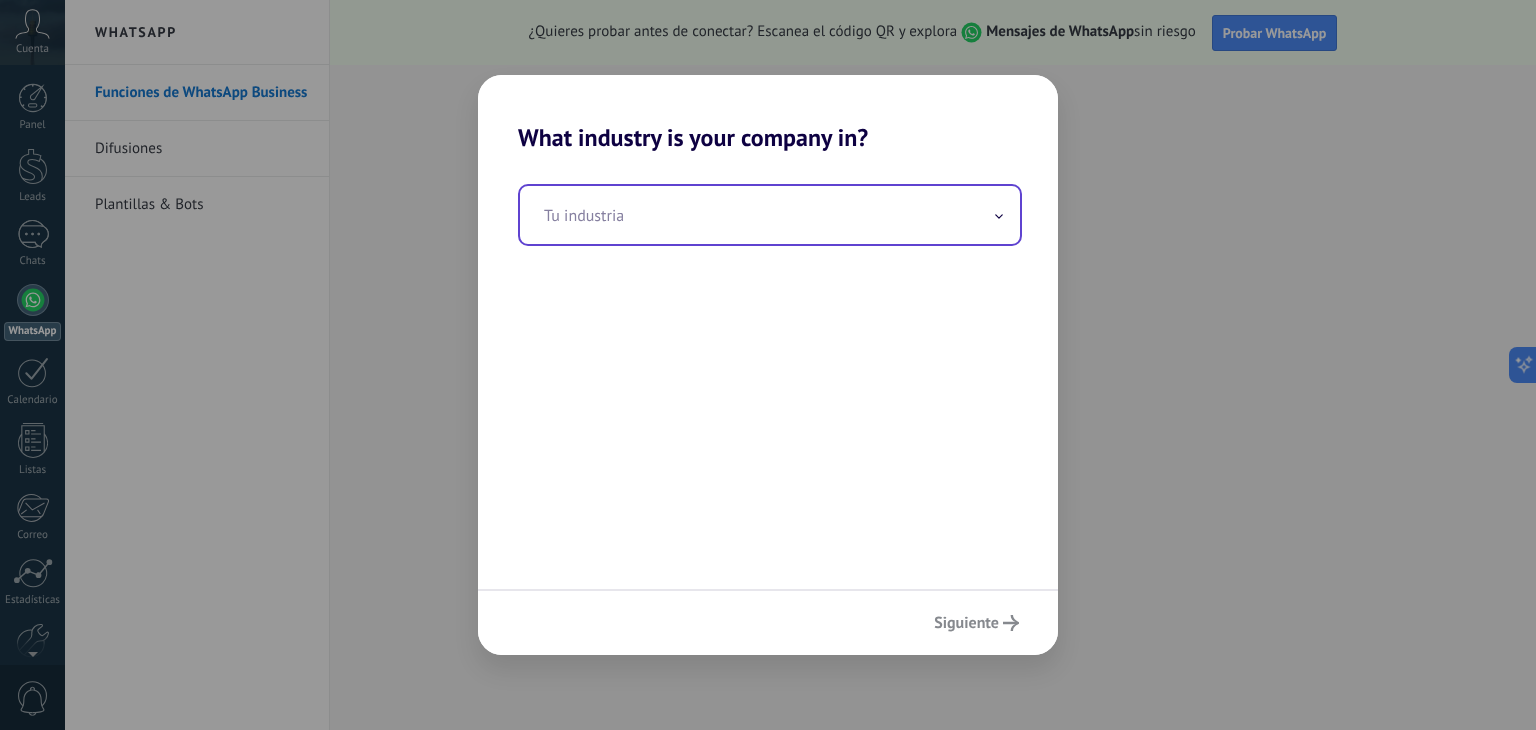 click at bounding box center (770, 215) 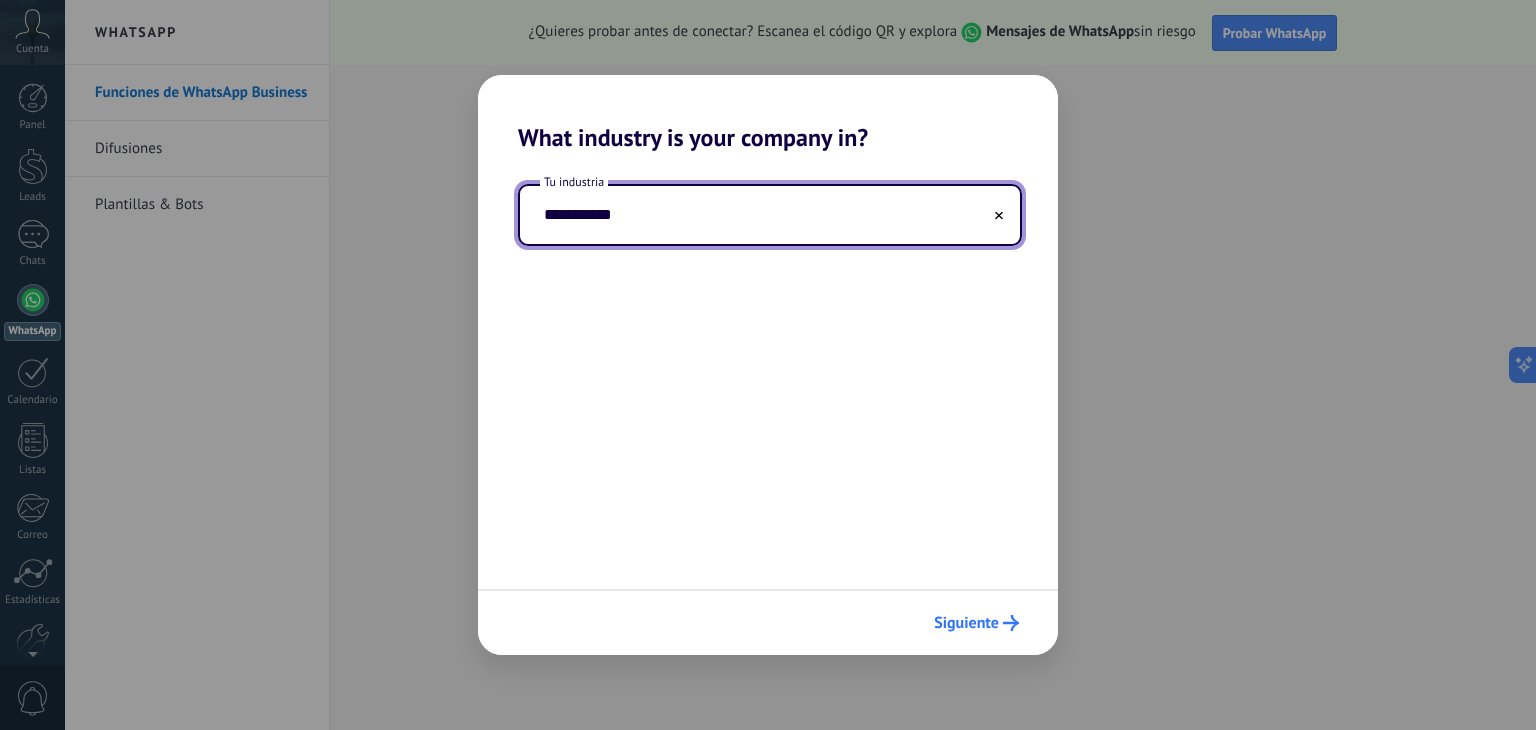 type on "**********" 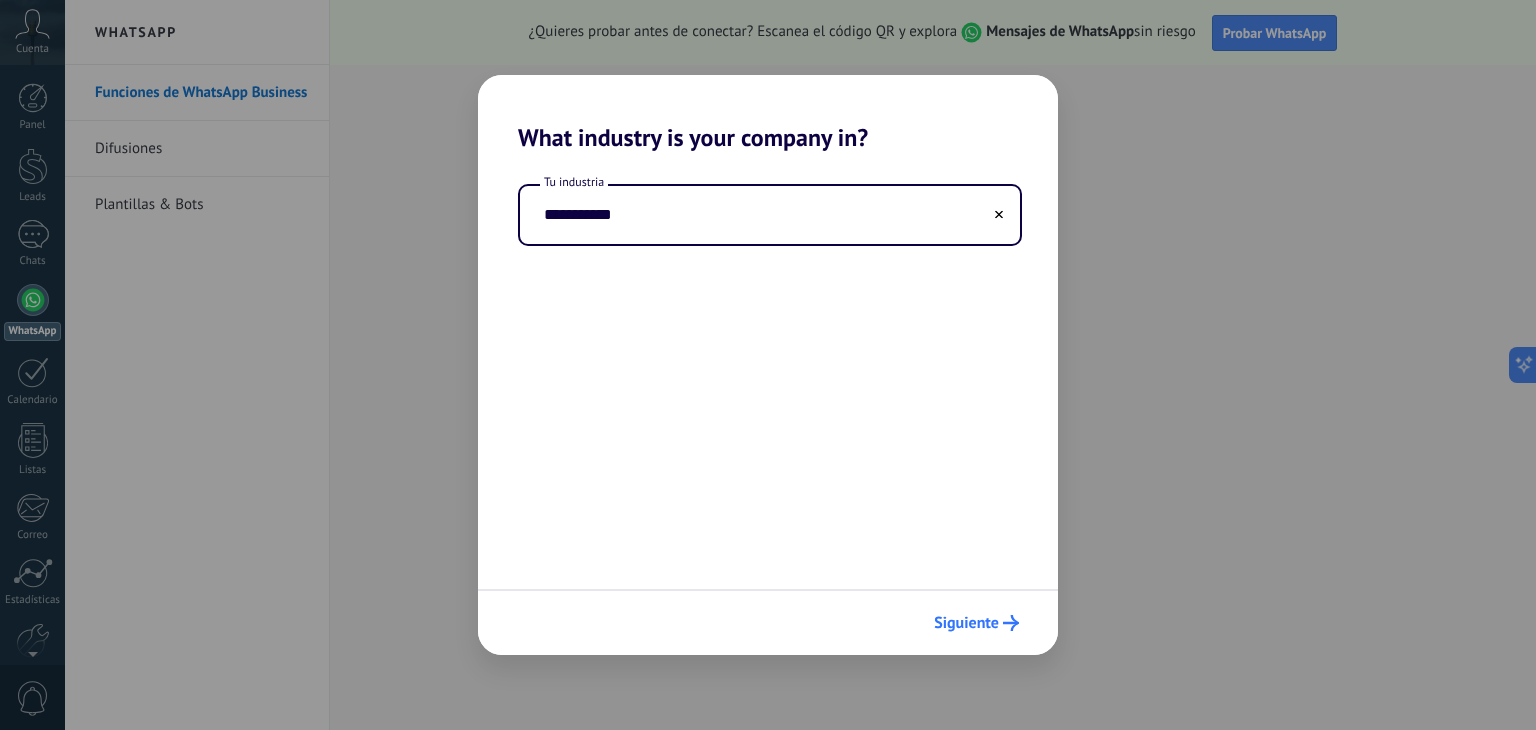 click on "Siguiente" at bounding box center (976, 623) 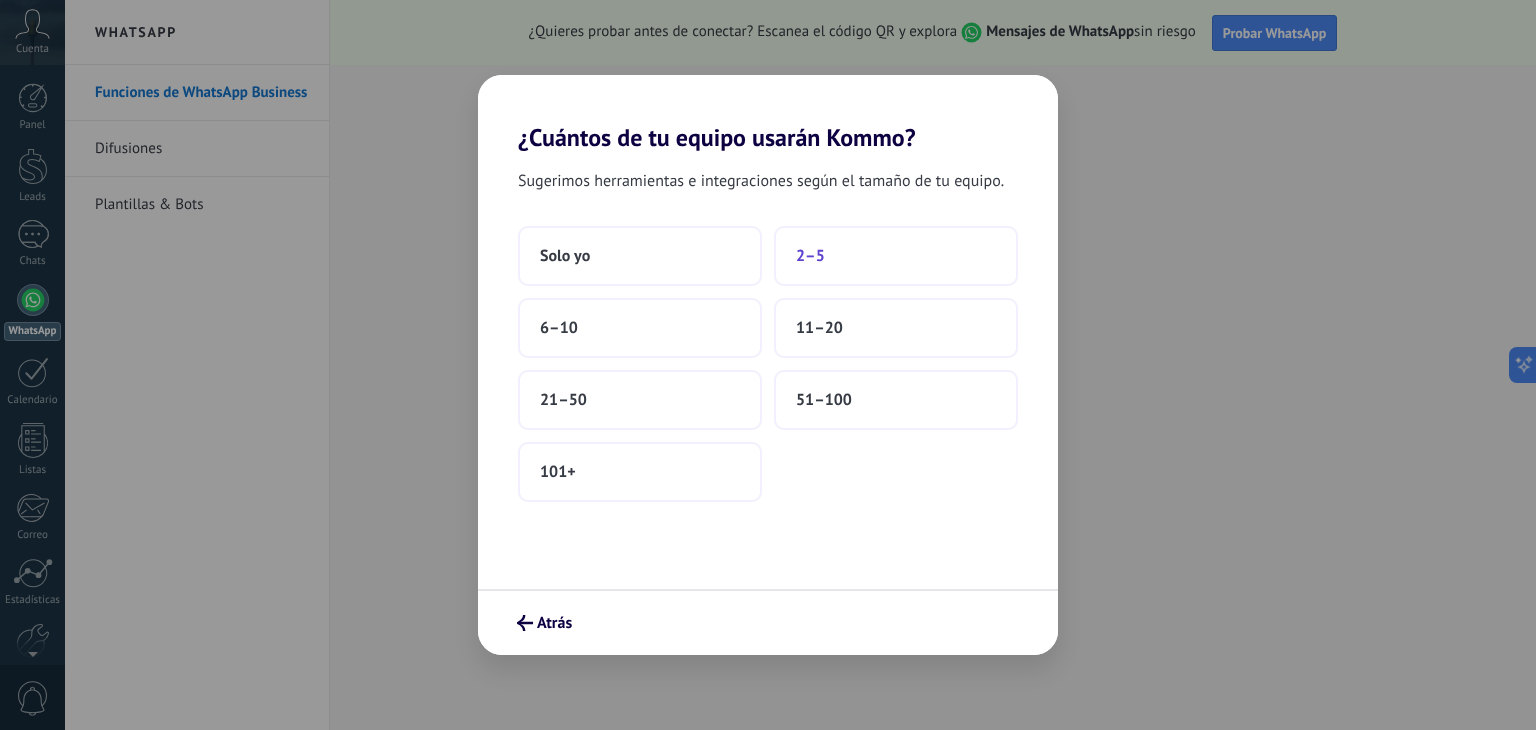 click on "2–5" at bounding box center [896, 256] 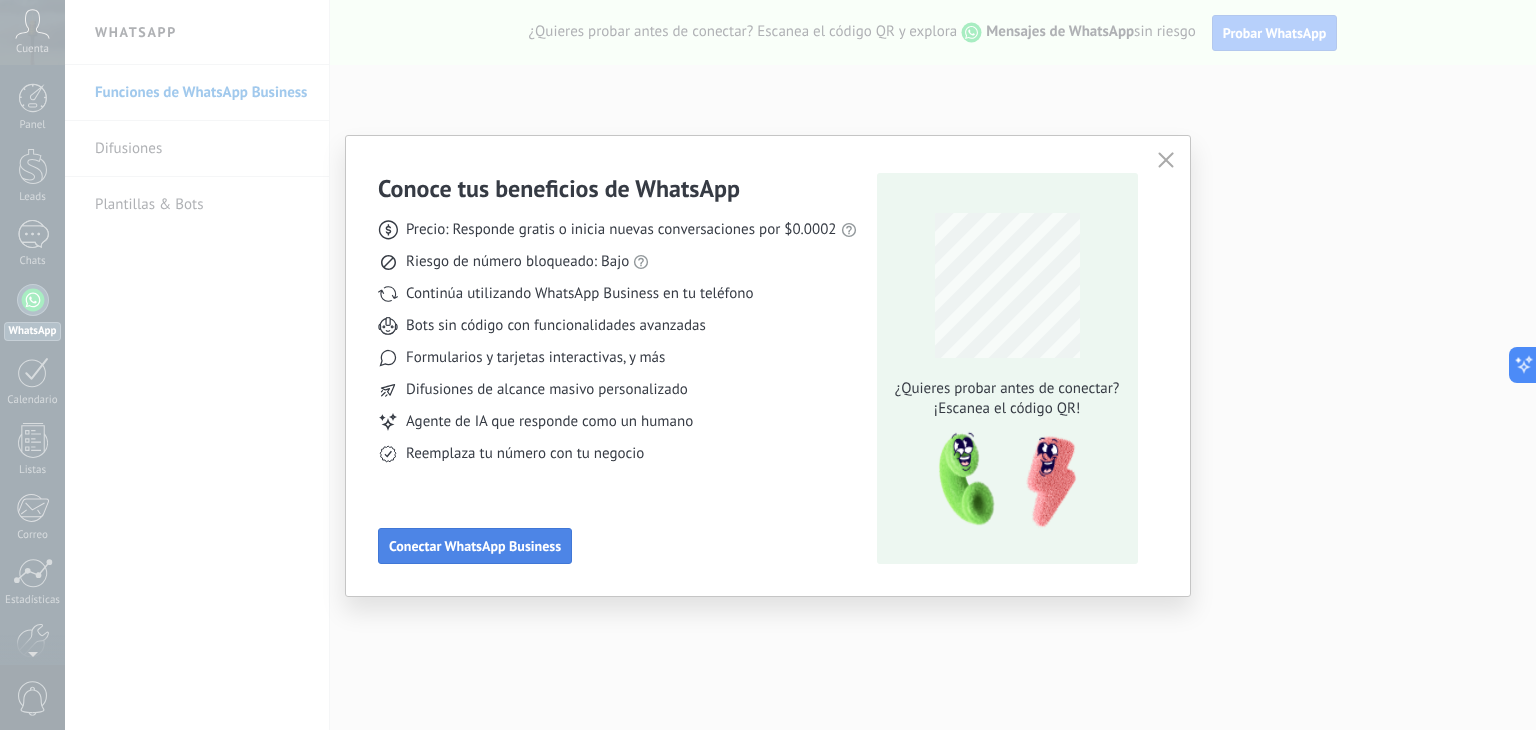 click on "Conectar WhatsApp Business" at bounding box center (475, 546) 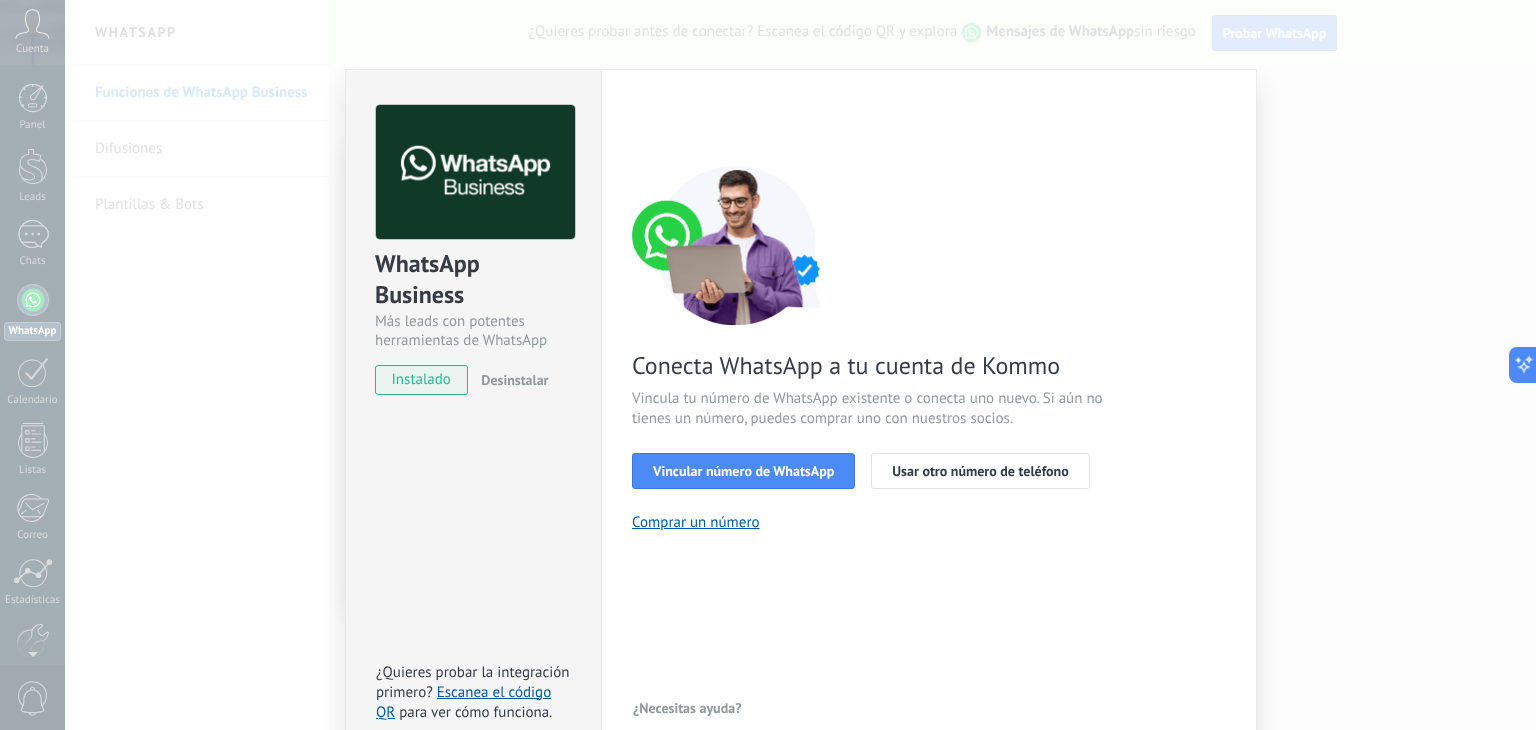 scroll, scrollTop: 28, scrollLeft: 0, axis: vertical 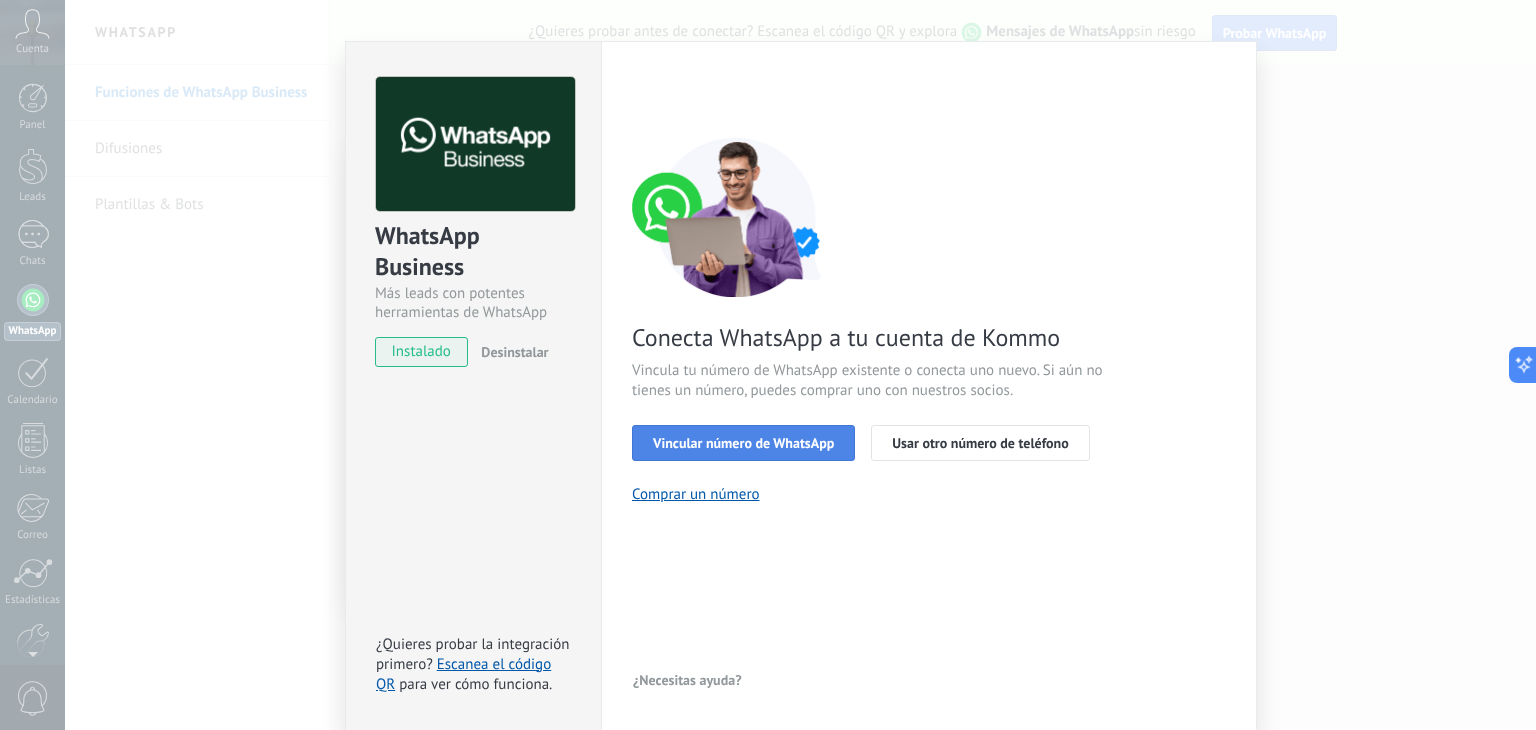 click on "Vincular número de WhatsApp" at bounding box center [743, 443] 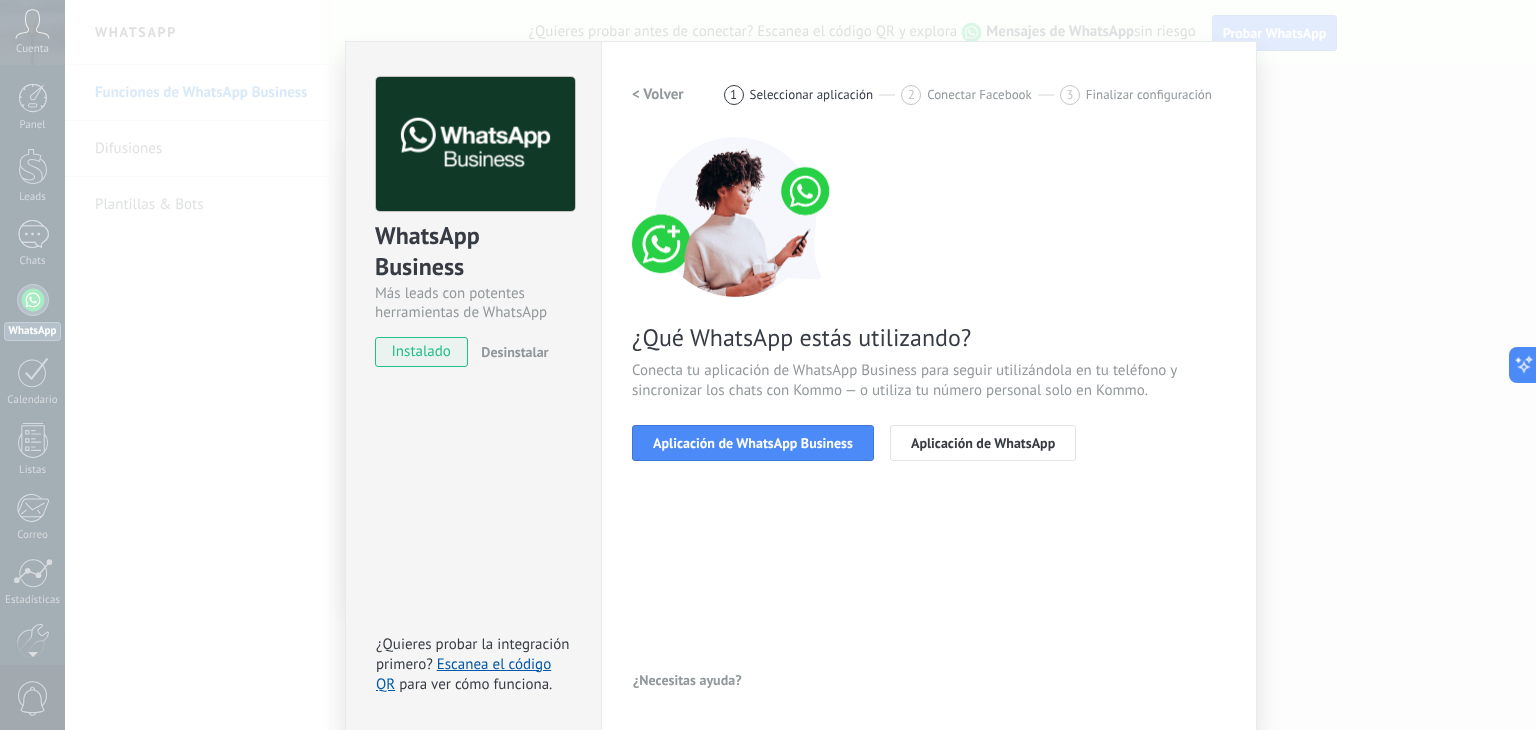 click on "Aplicación de WhatsApp Business" at bounding box center (753, 443) 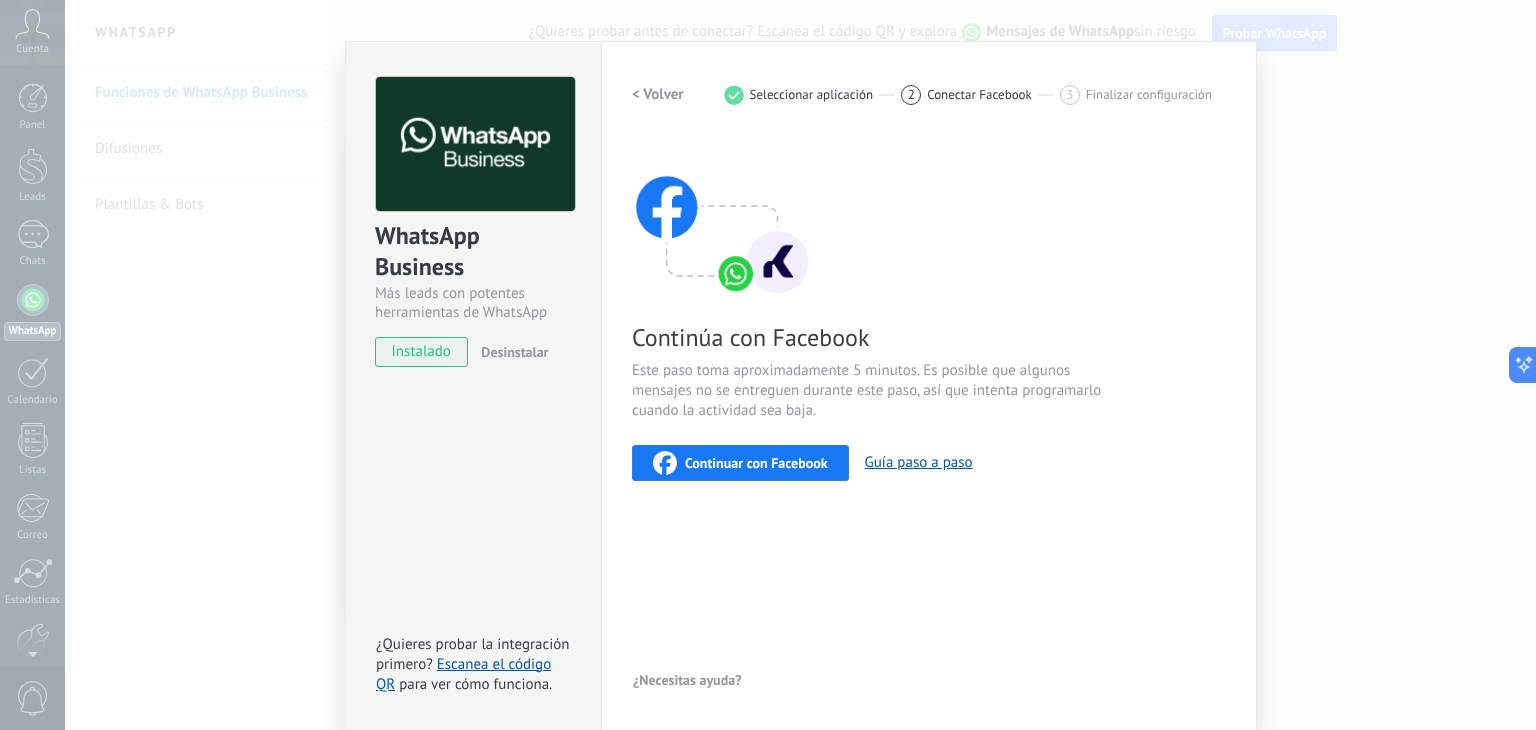 click on "Continuar con Facebook" at bounding box center [756, 463] 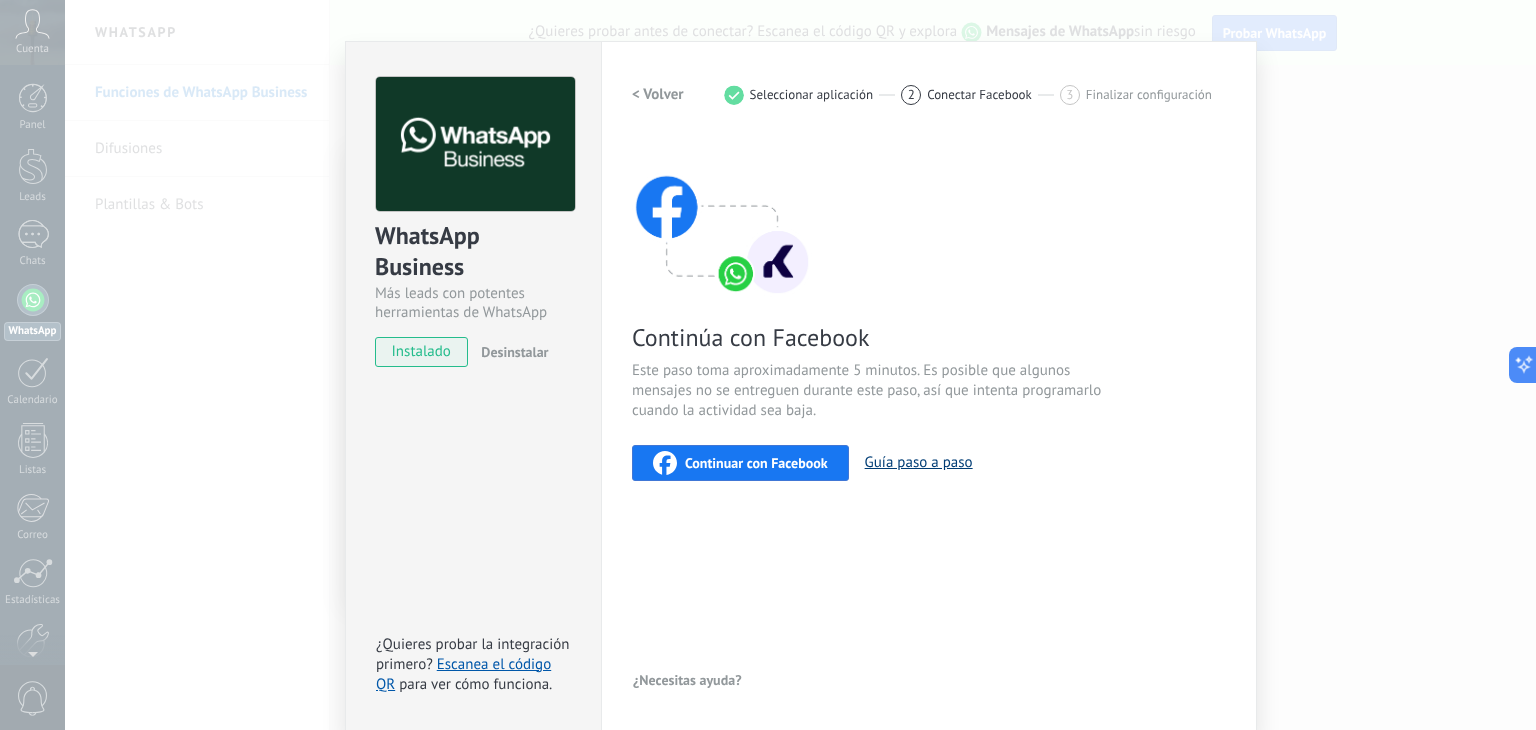 click on "Guía paso a paso" at bounding box center (919, 462) 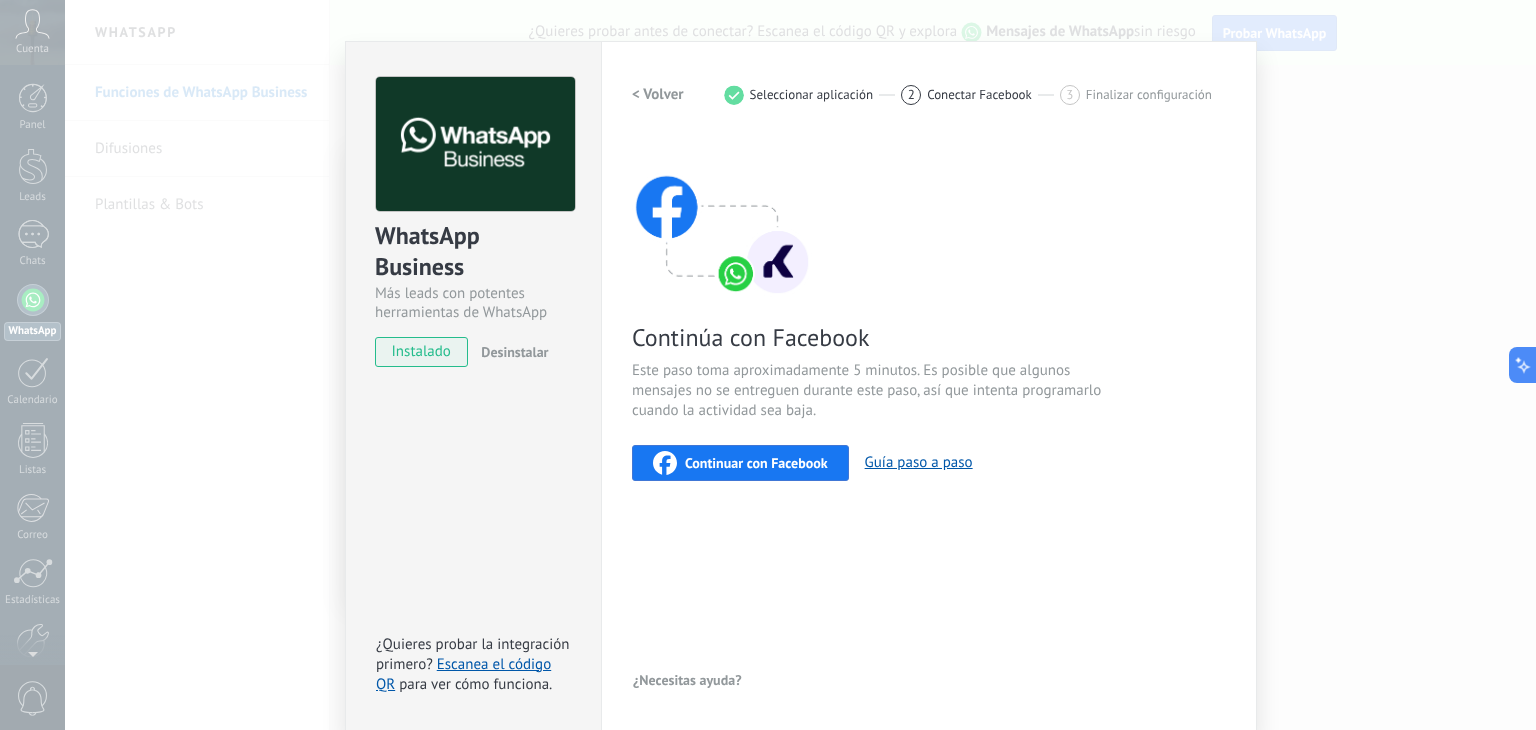 click on "< Volver 1 Seleccionar aplicación 2 Conectar Facebook  3 Finalizar configuración" at bounding box center (929, 95) 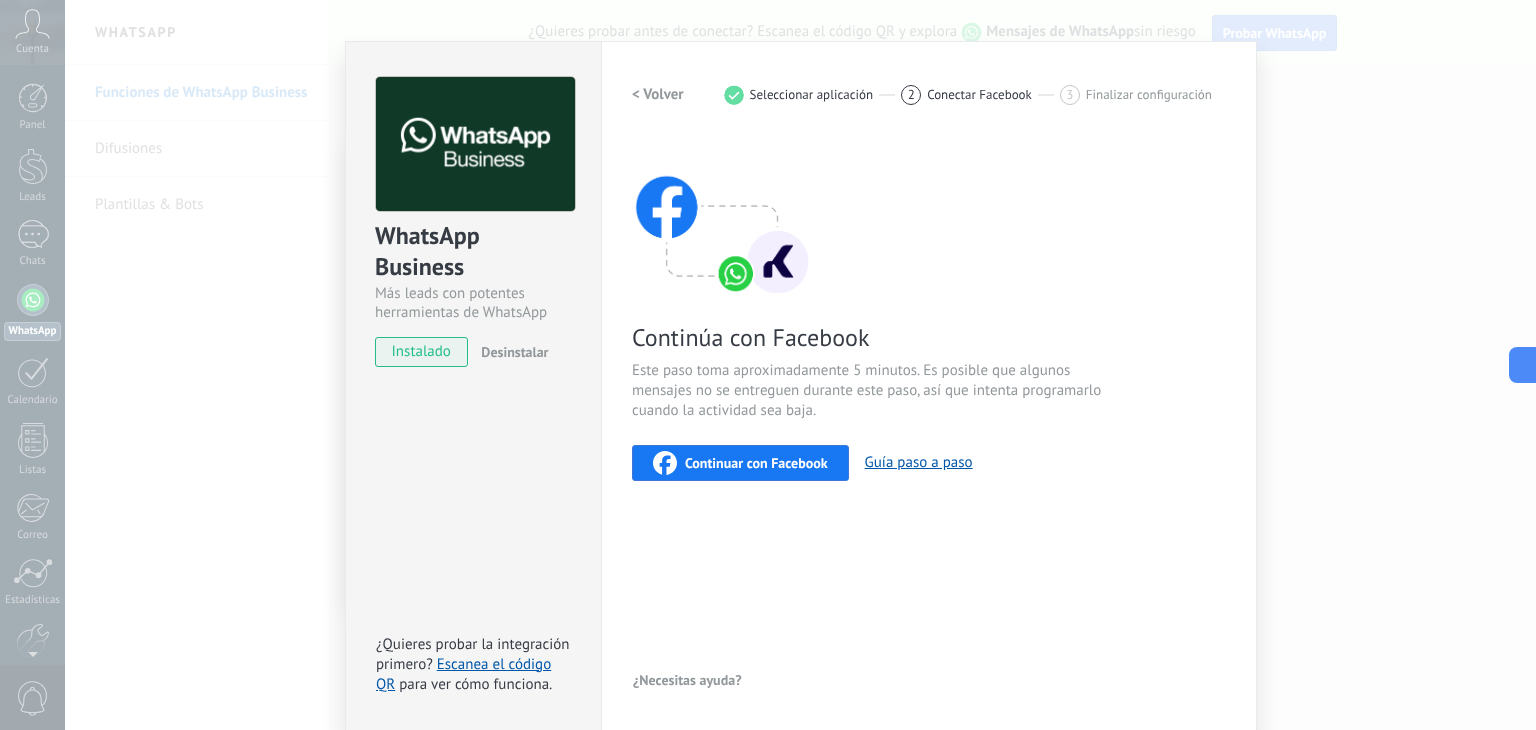 click on "< Volver 1 Seleccionar aplicación 2 Conectar Facebook  3 Finalizar configuración" at bounding box center (929, 95) 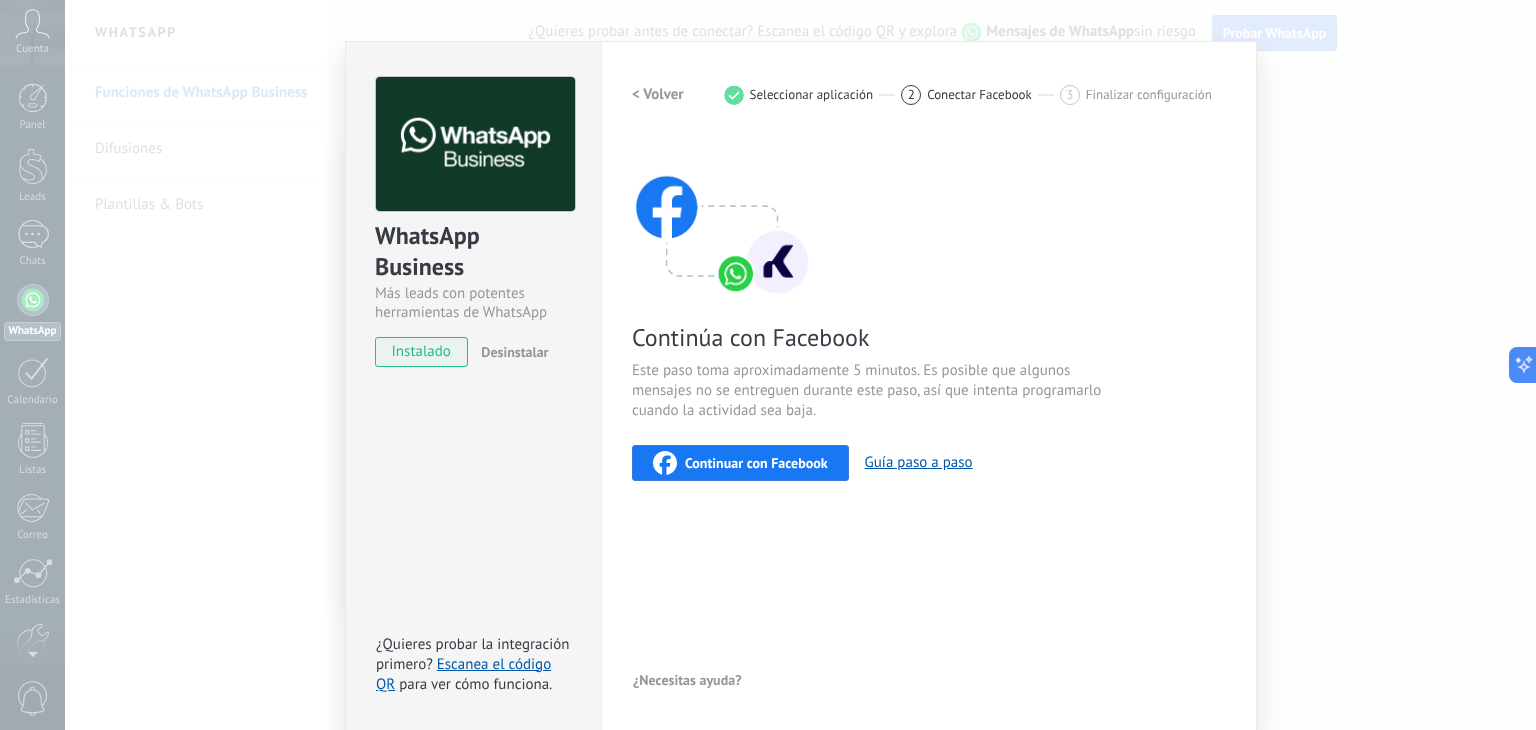 click on "Continuar con Facebook" at bounding box center [756, 463] 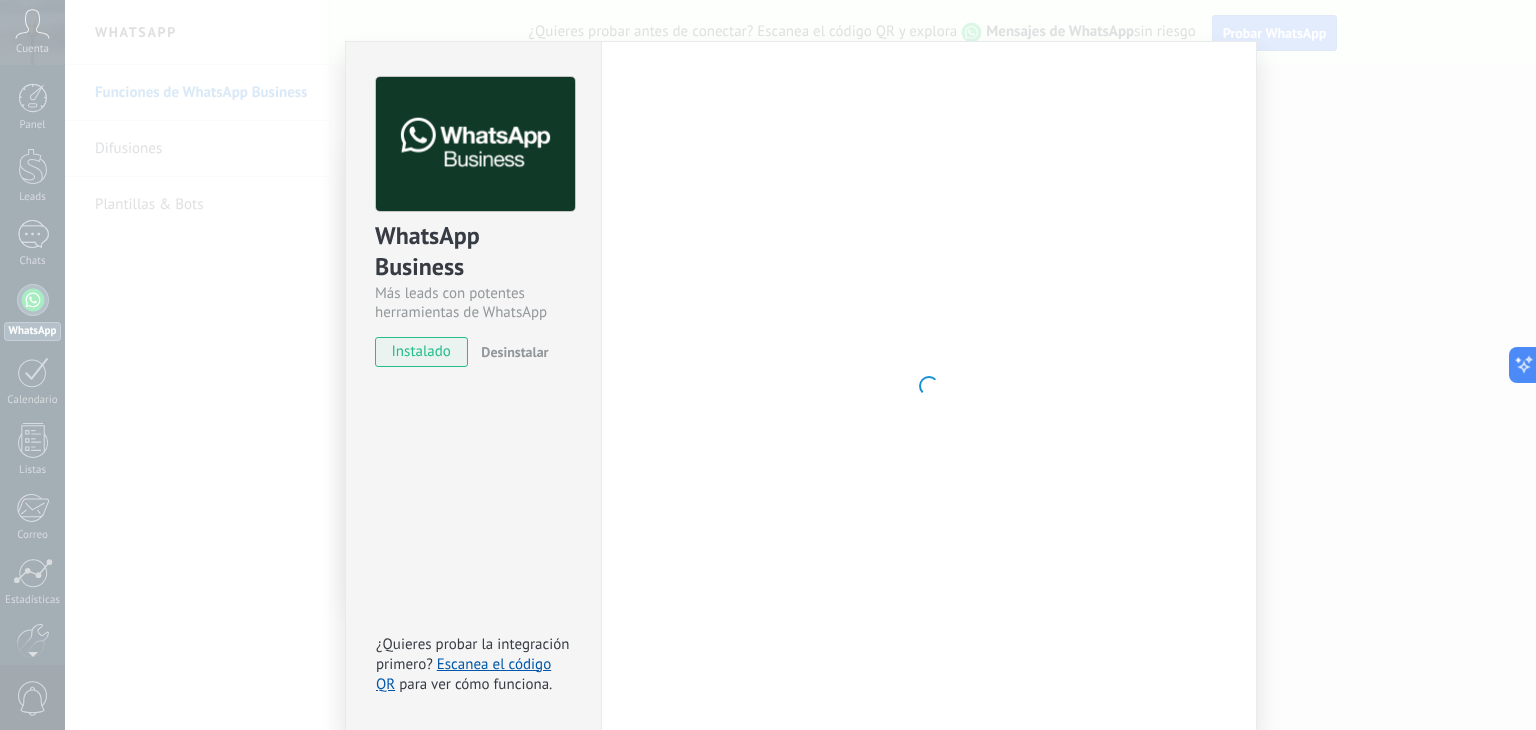 click on "instalado" at bounding box center [421, 352] 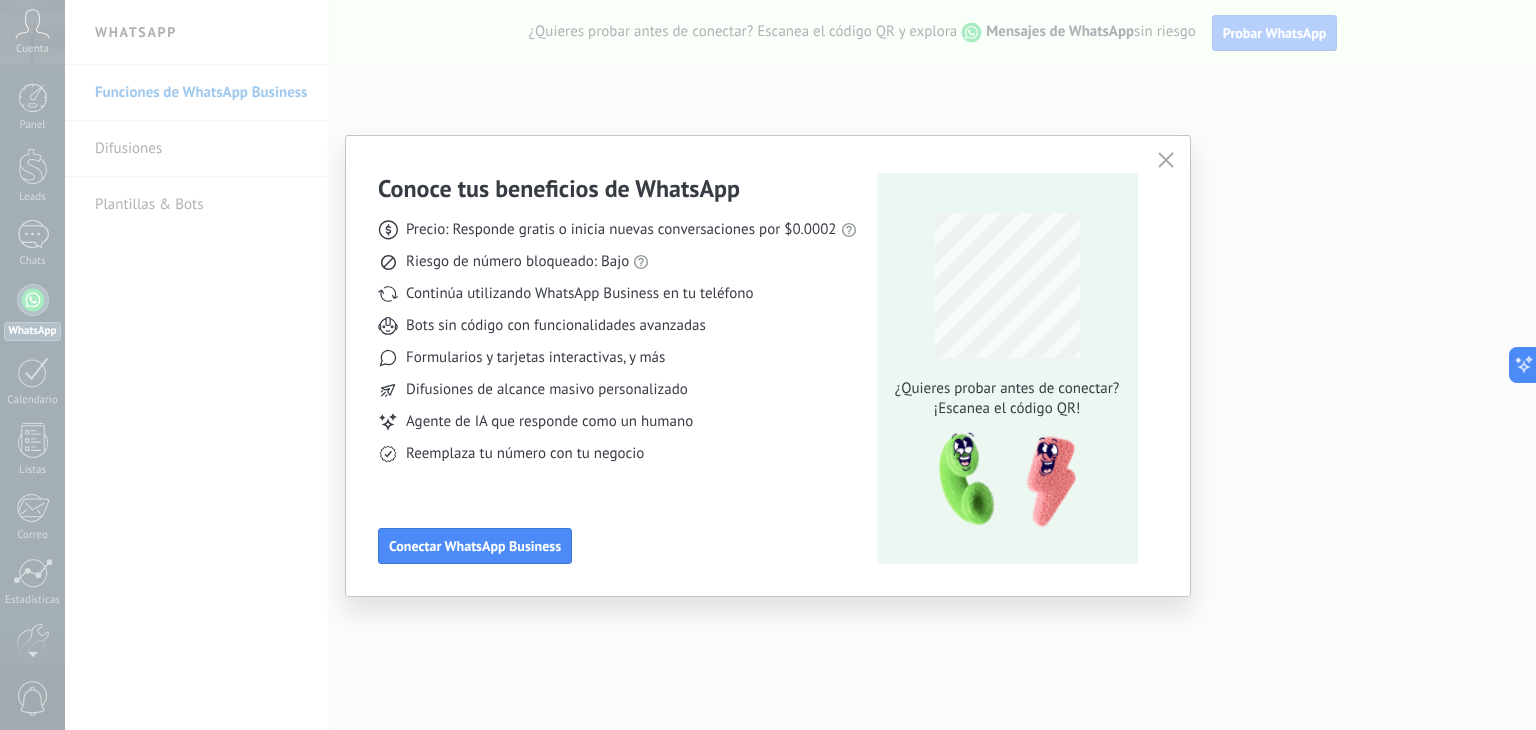 scroll, scrollTop: 0, scrollLeft: 0, axis: both 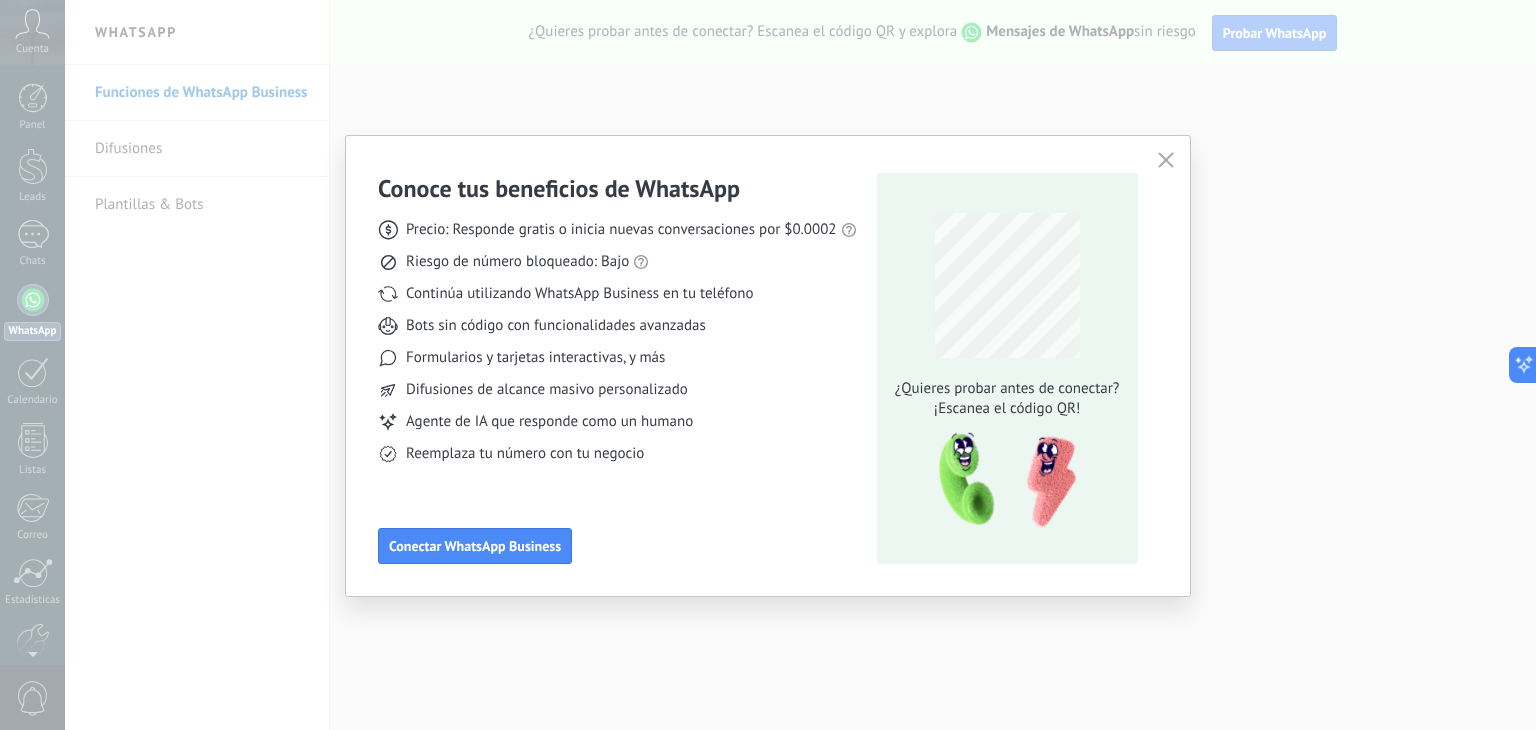 drag, startPoint x: 1161, startPoint y: 161, endPoint x: 1159, endPoint y: 176, distance: 15.132746 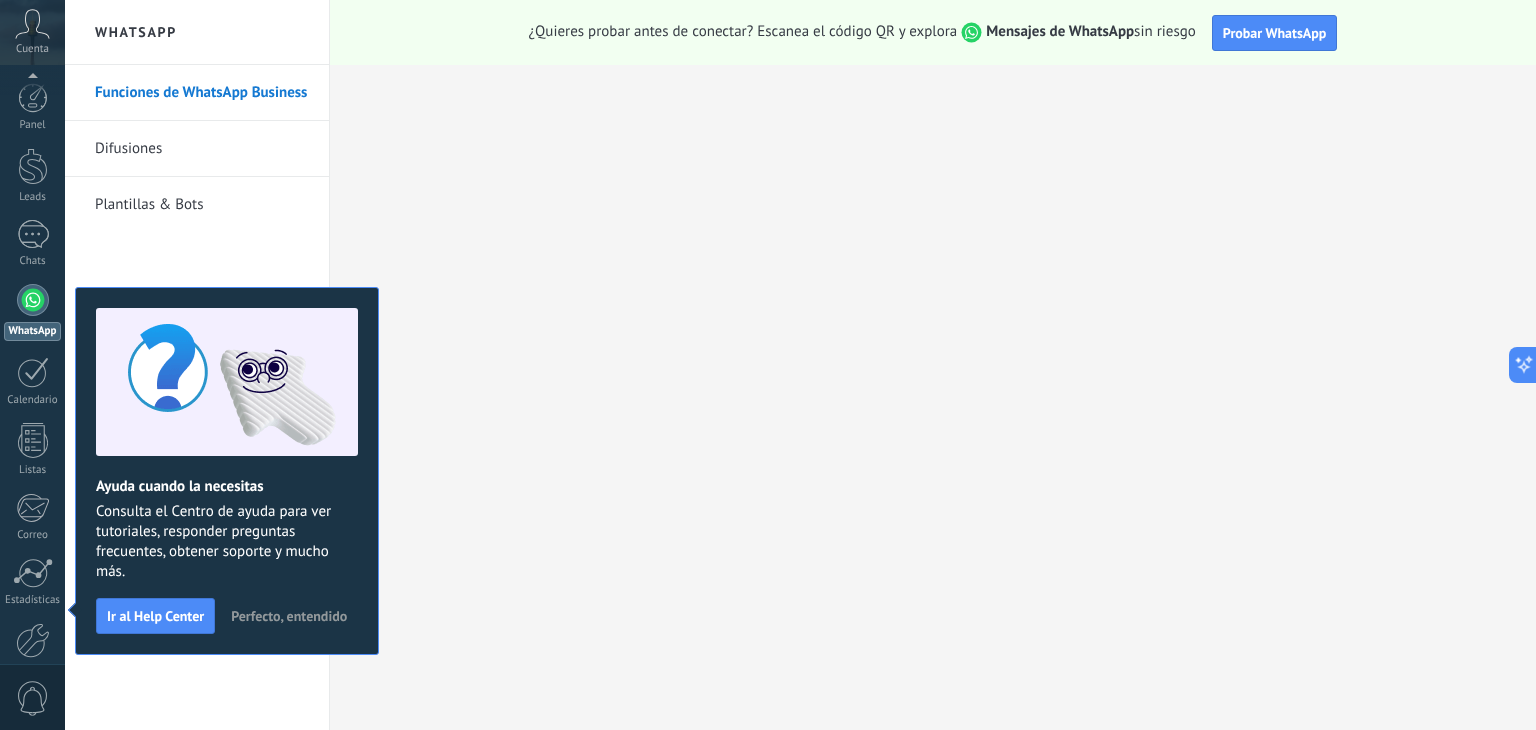 scroll, scrollTop: 101, scrollLeft: 0, axis: vertical 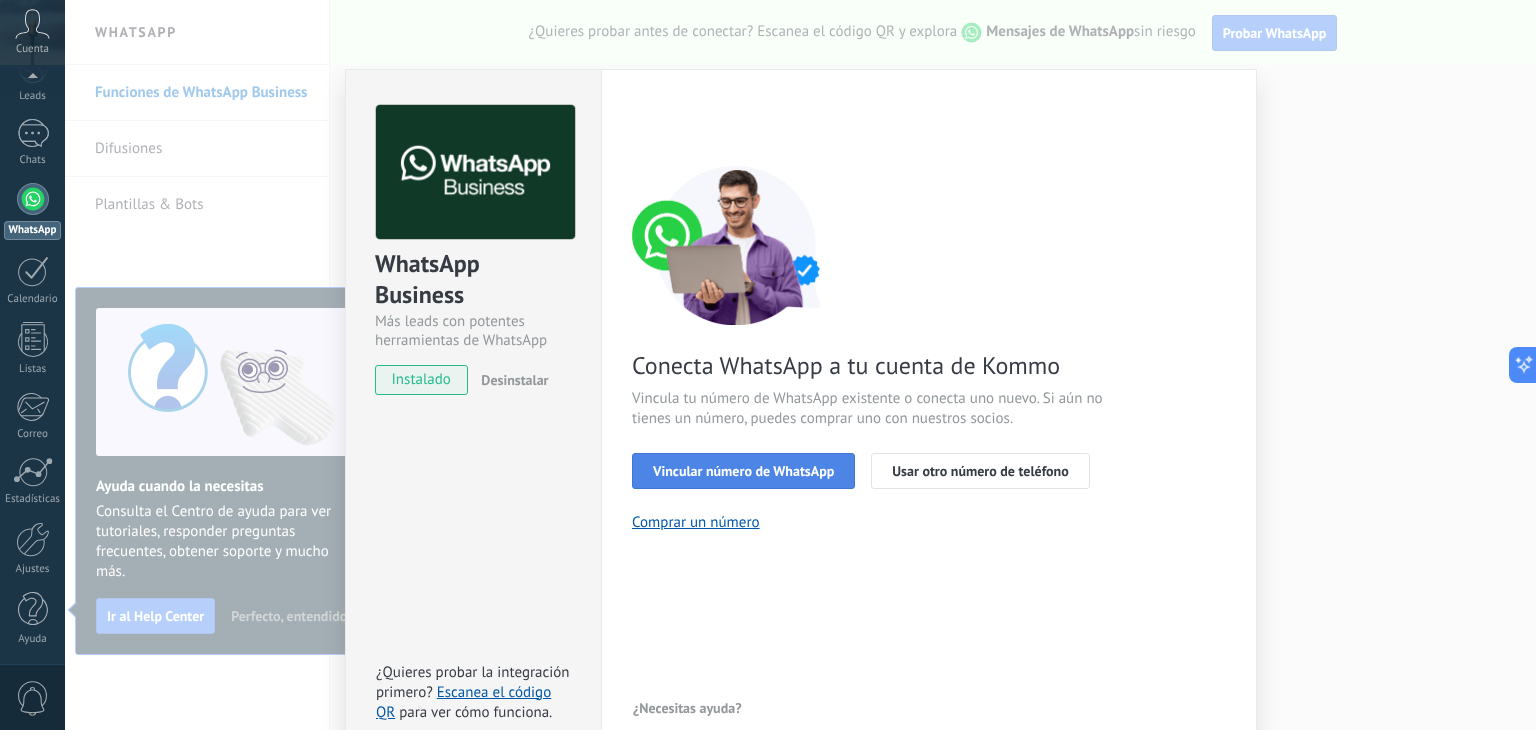 click on "Vincular número de WhatsApp" at bounding box center [743, 471] 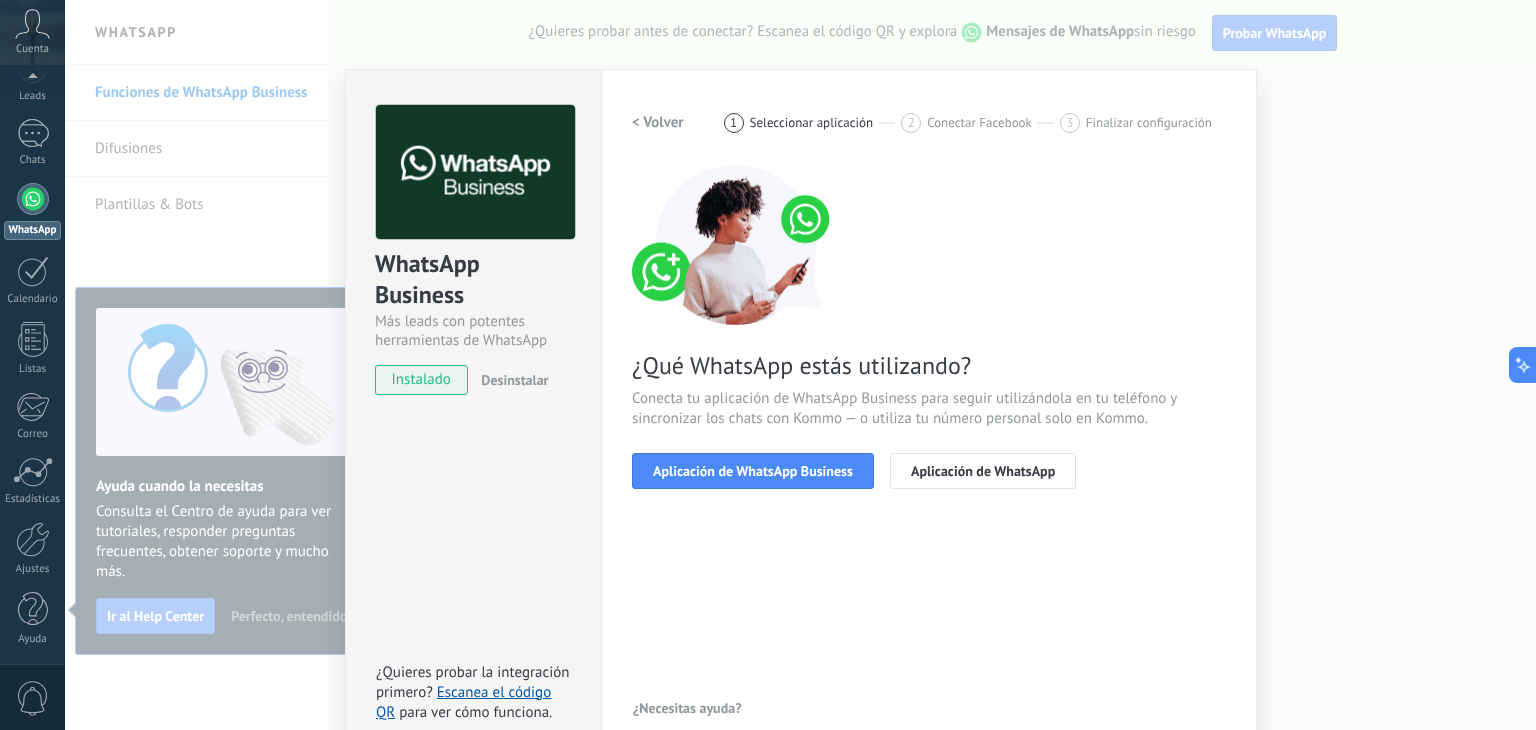 click on "Aplicación de WhatsApp Business" at bounding box center [753, 471] 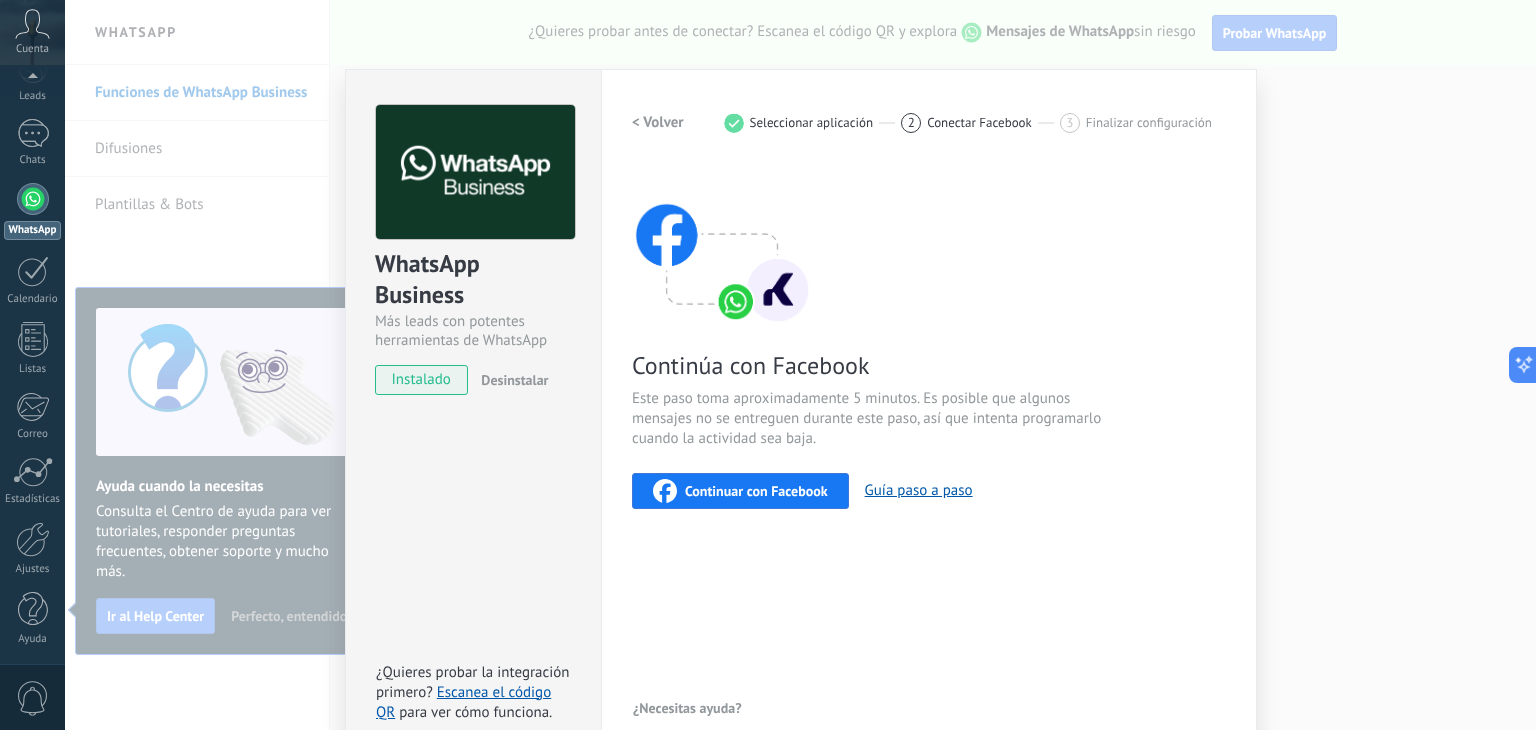 click on "Continuar con Facebook" at bounding box center [756, 491] 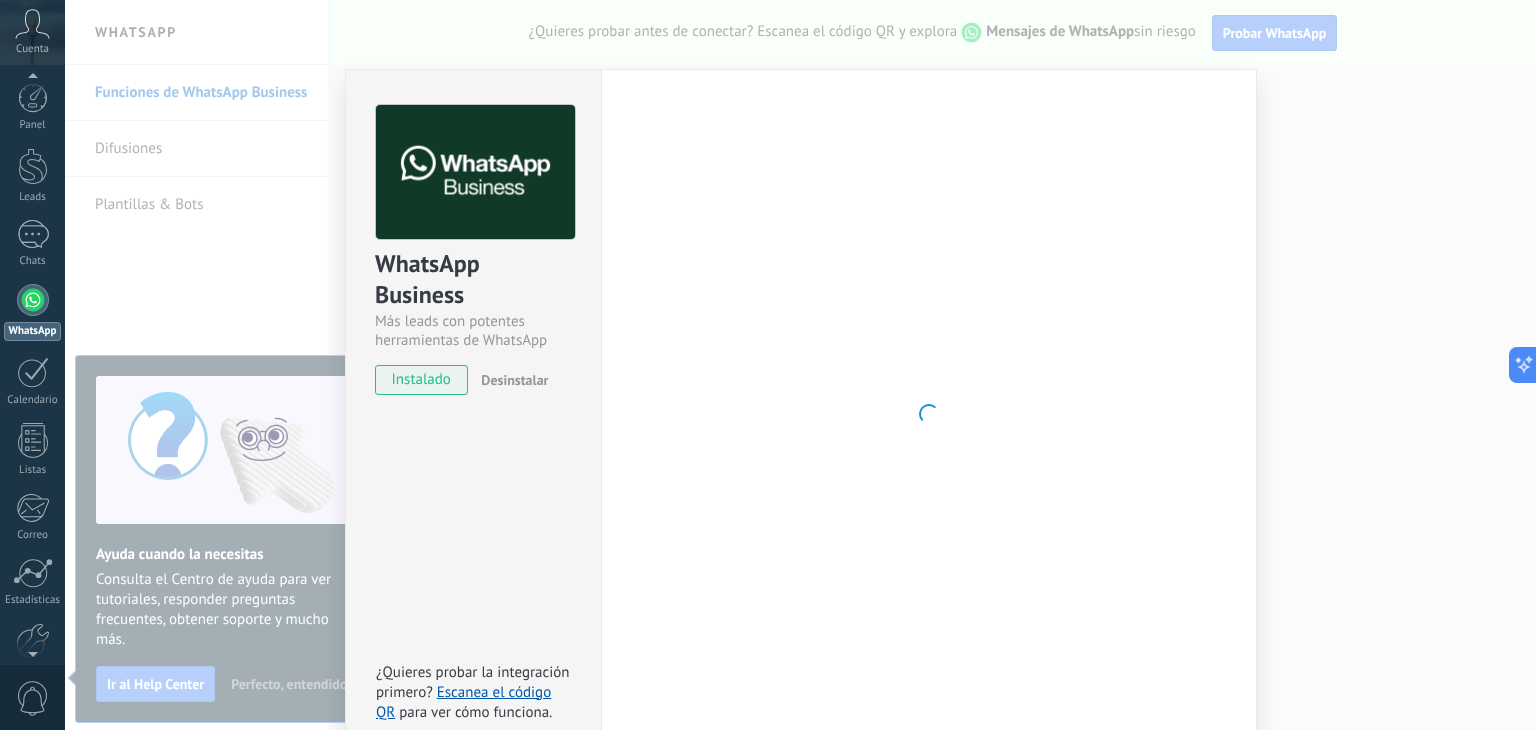 scroll, scrollTop: 0, scrollLeft: 0, axis: both 